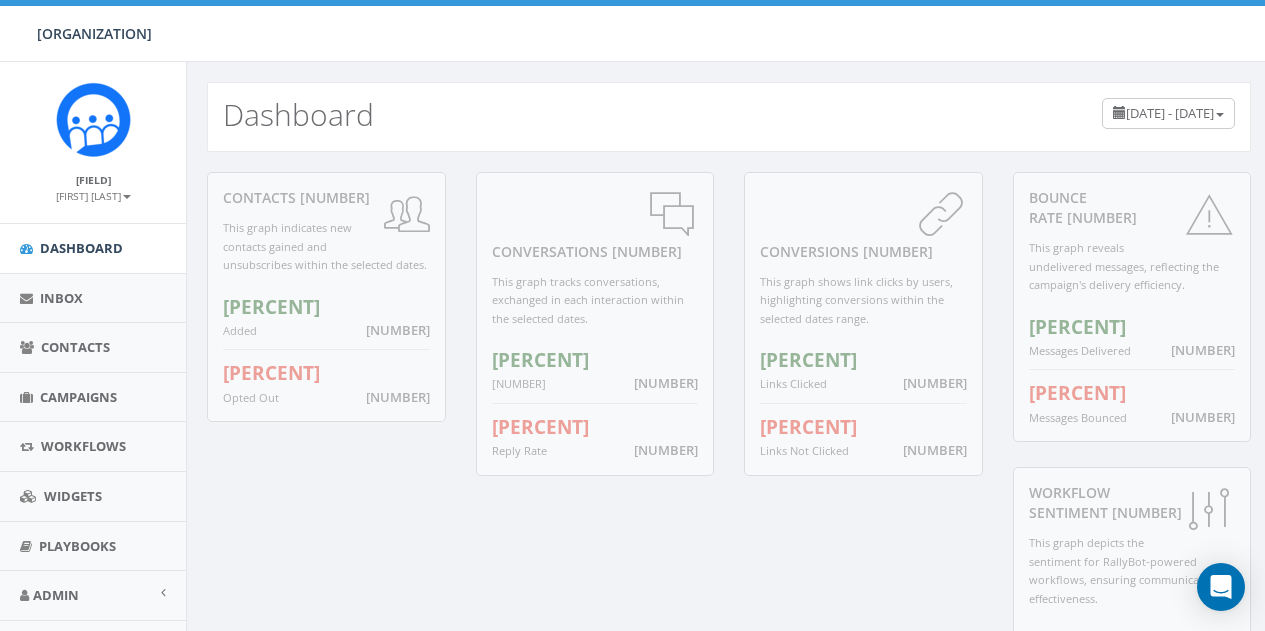 scroll, scrollTop: 0, scrollLeft: 0, axis: both 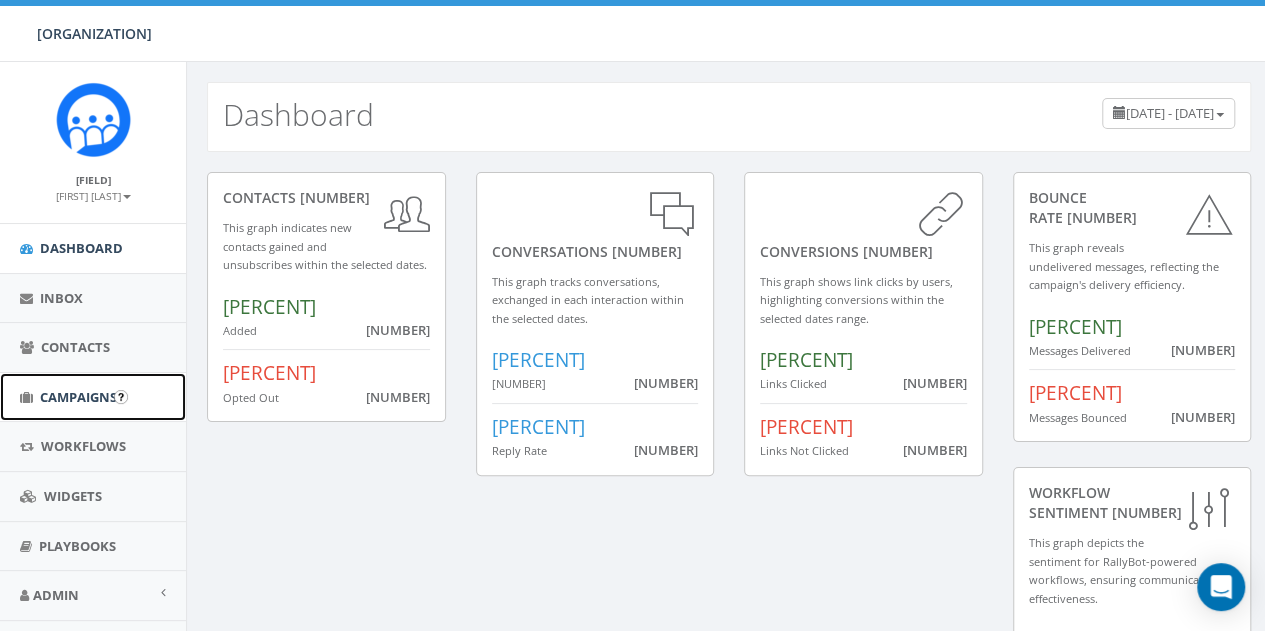 click on "Campaigns" at bounding box center (78, 397) 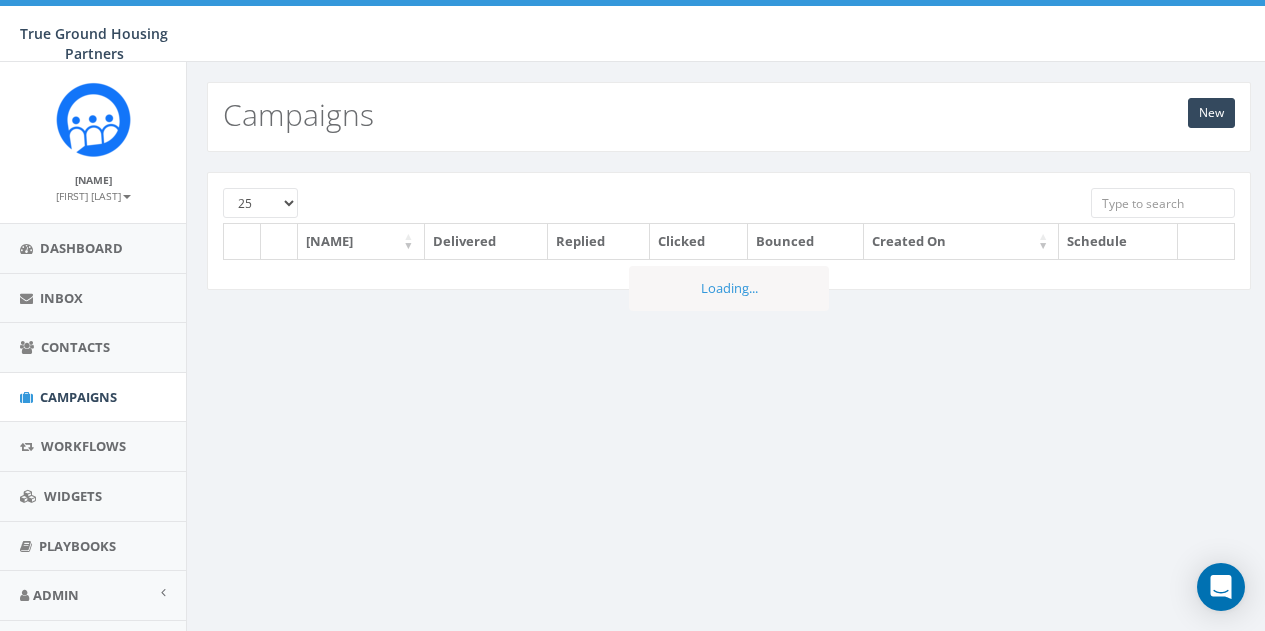 scroll, scrollTop: 0, scrollLeft: 0, axis: both 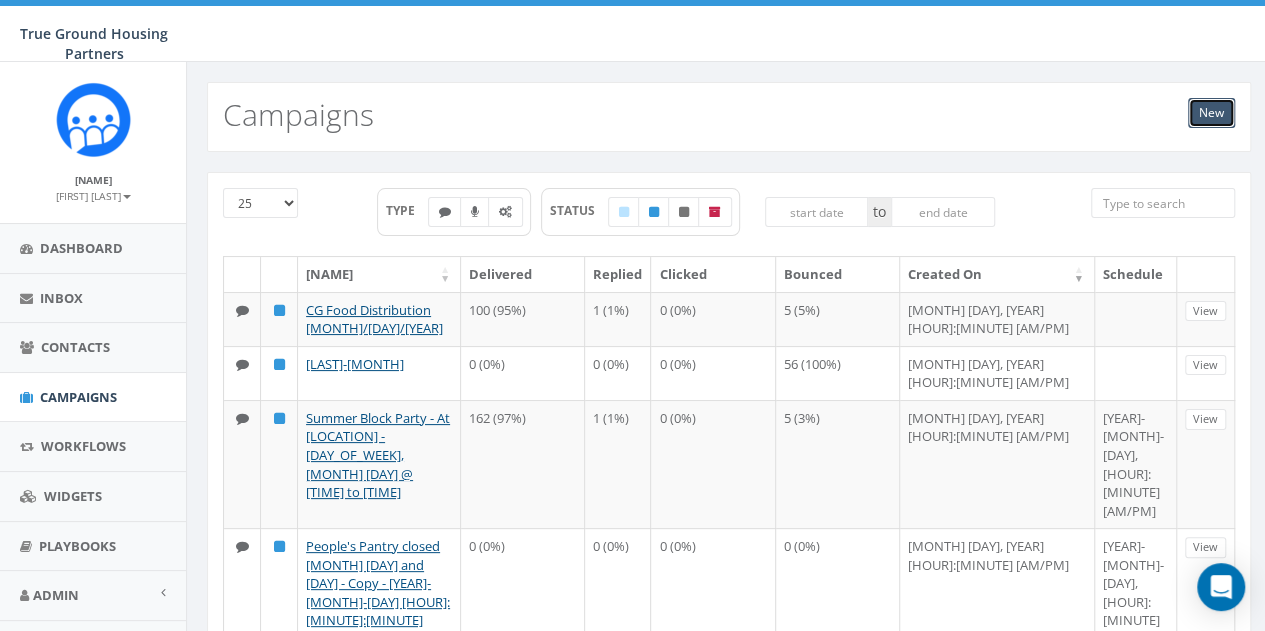 click on "New" at bounding box center [1211, 113] 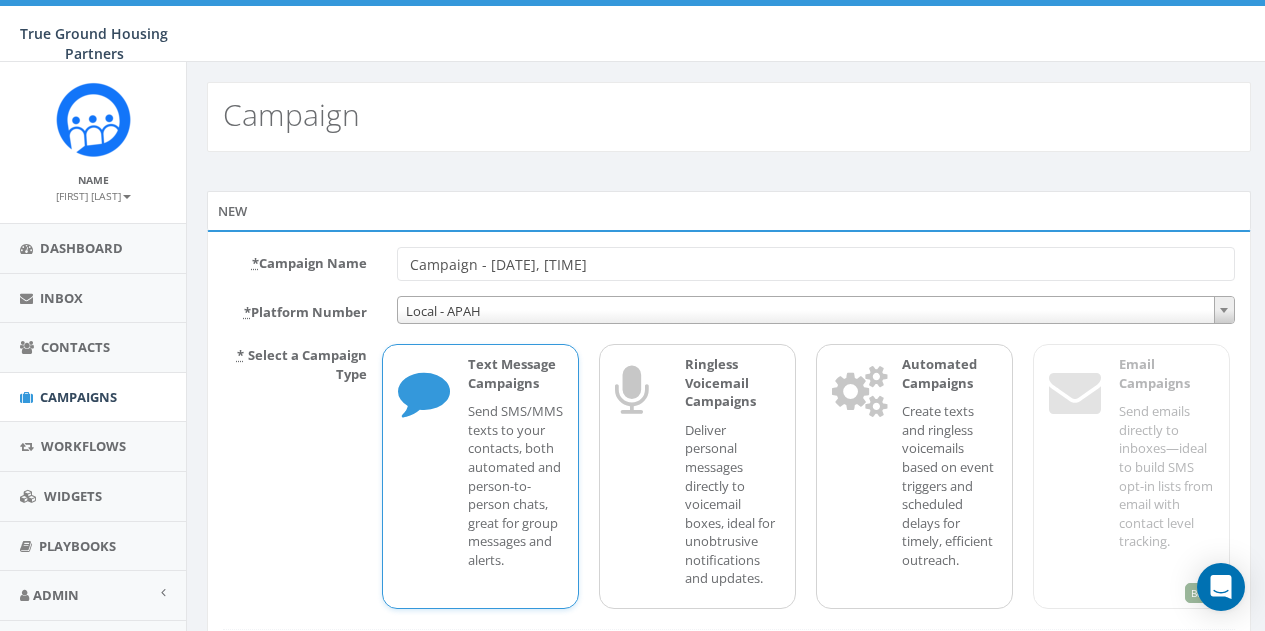 scroll, scrollTop: 0, scrollLeft: 0, axis: both 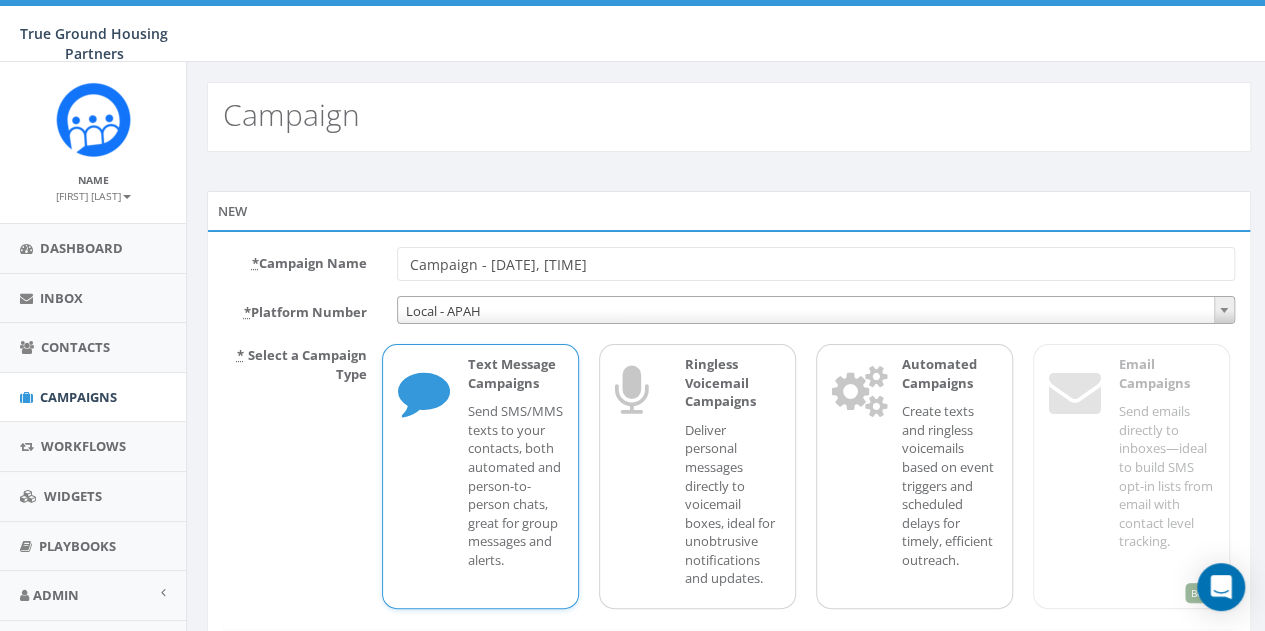 drag, startPoint x: 652, startPoint y: 259, endPoint x: 398, endPoint y: 266, distance: 254.09644 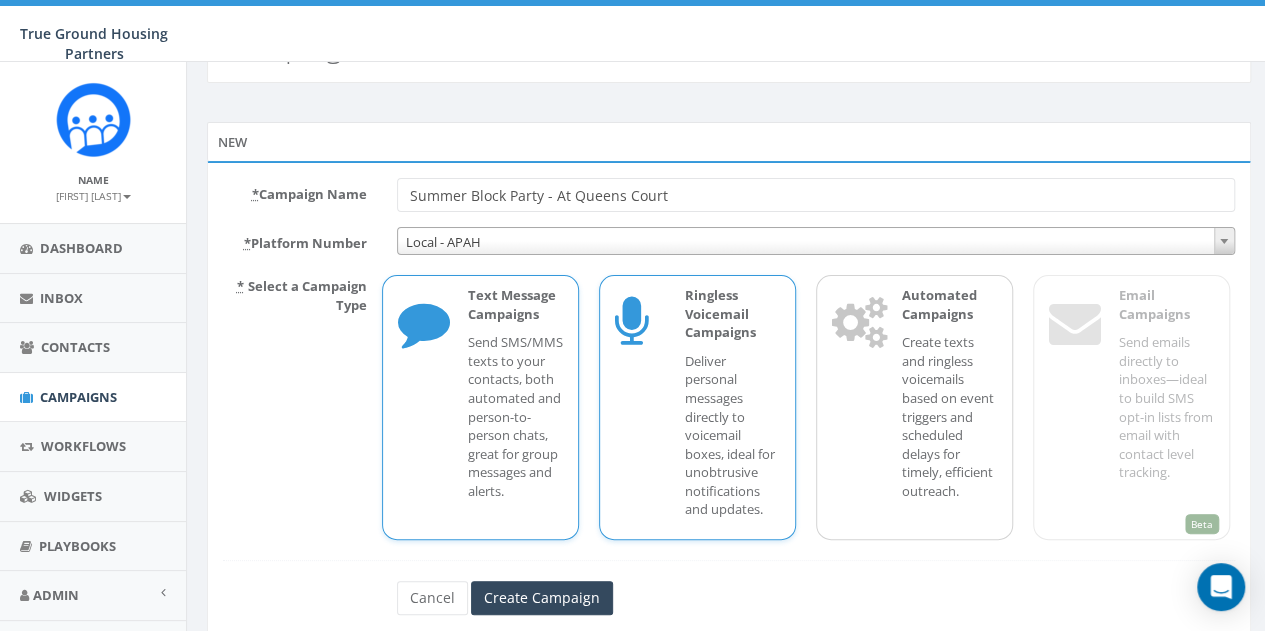 scroll, scrollTop: 100, scrollLeft: 0, axis: vertical 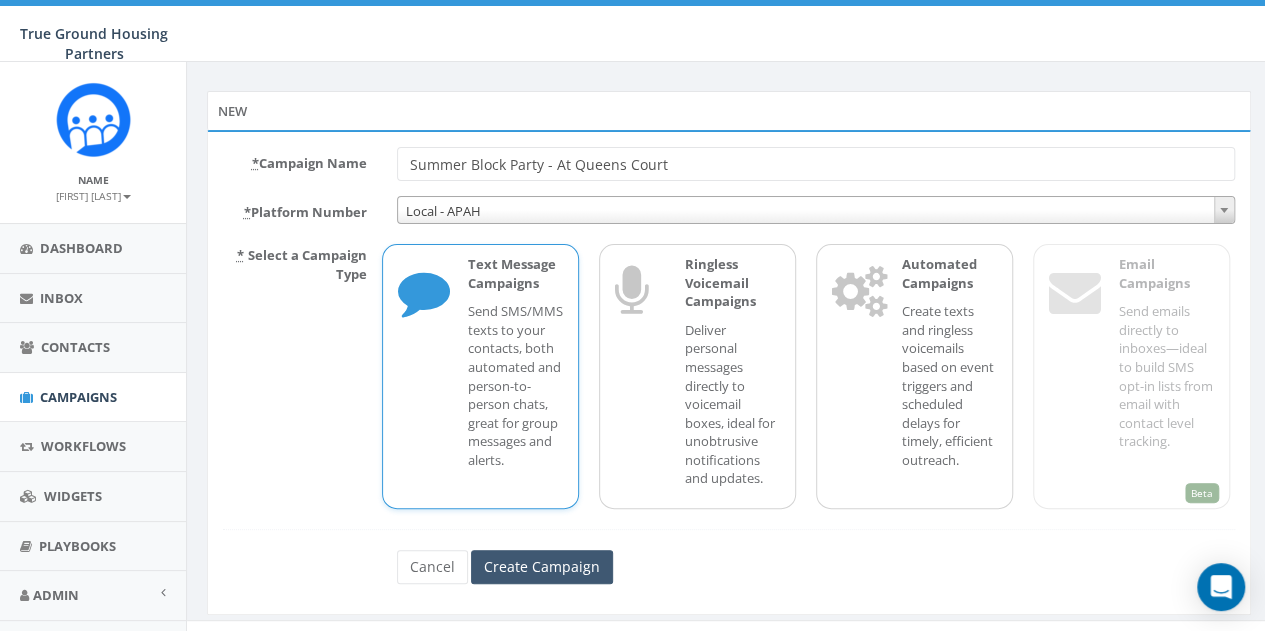 type on "Summer Block Party - At Queens Court" 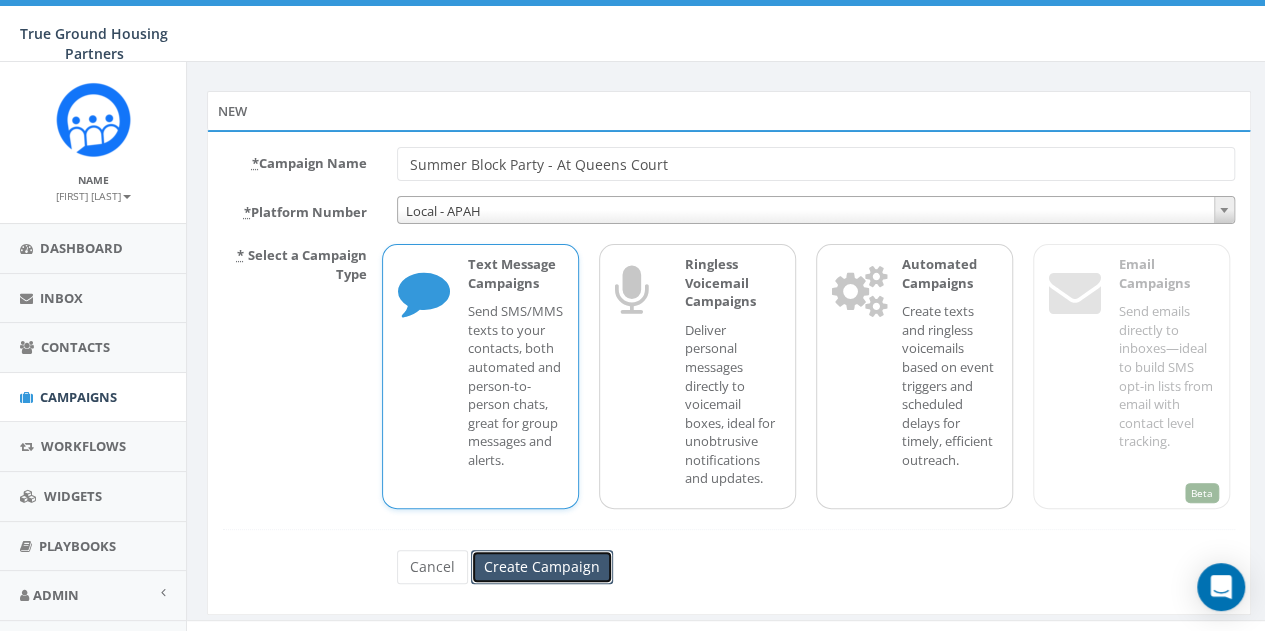 click on "Create Campaign" at bounding box center [542, 567] 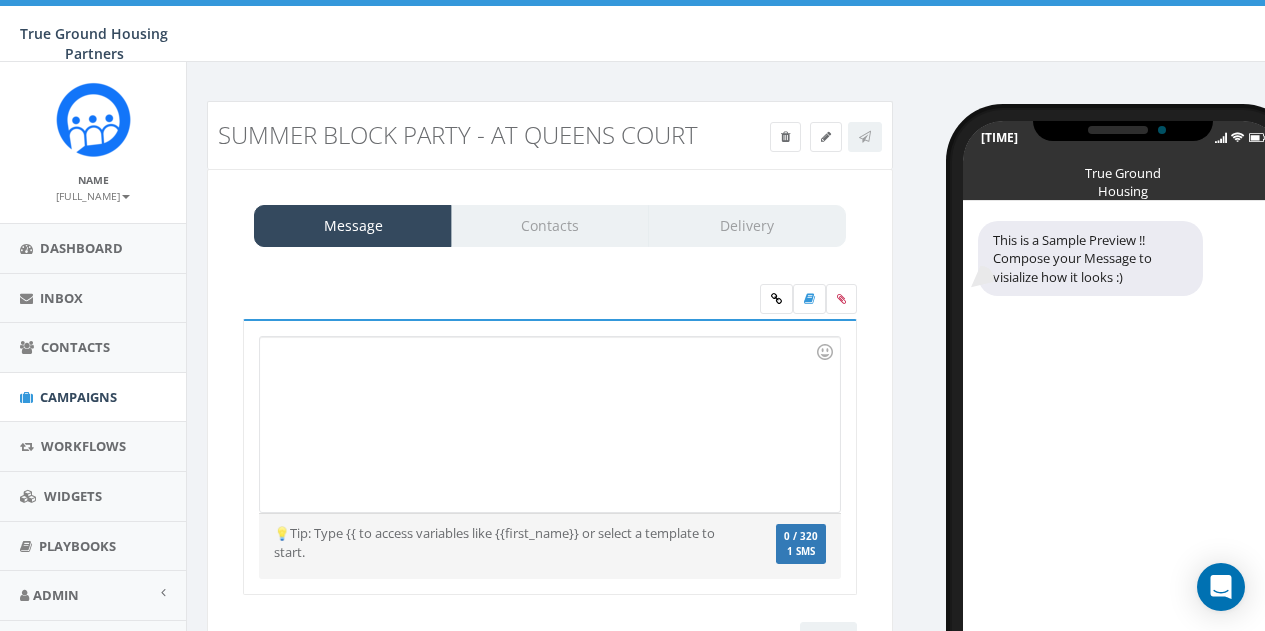 scroll, scrollTop: 0, scrollLeft: 0, axis: both 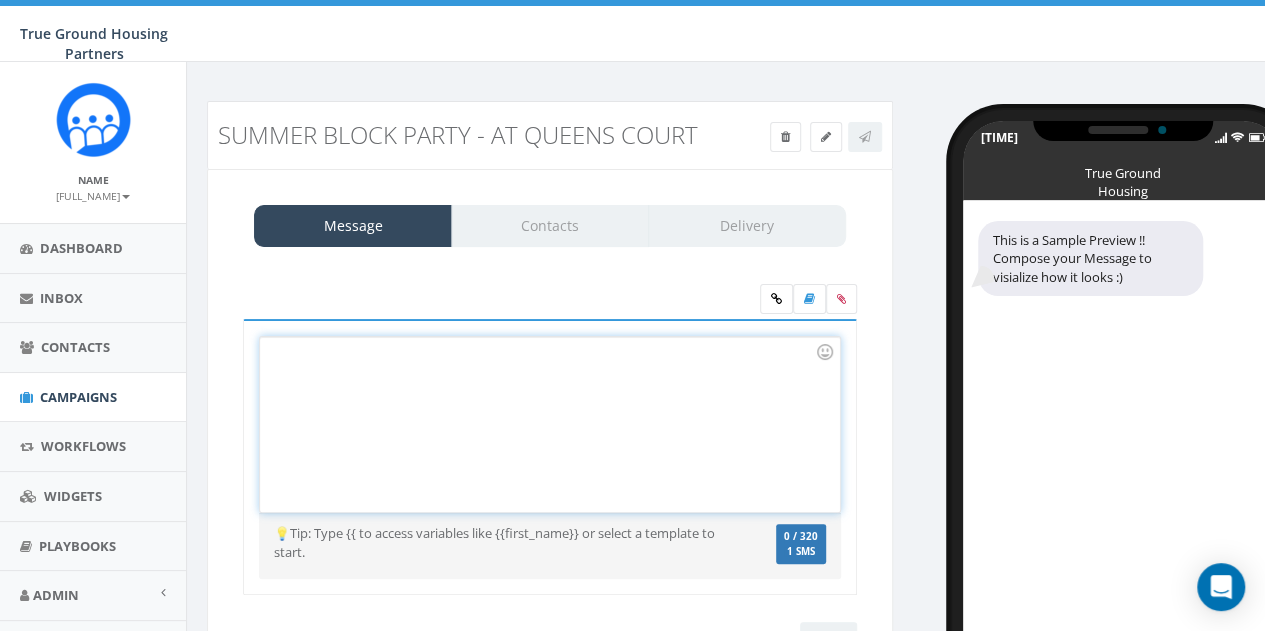 click at bounding box center (549, 424) 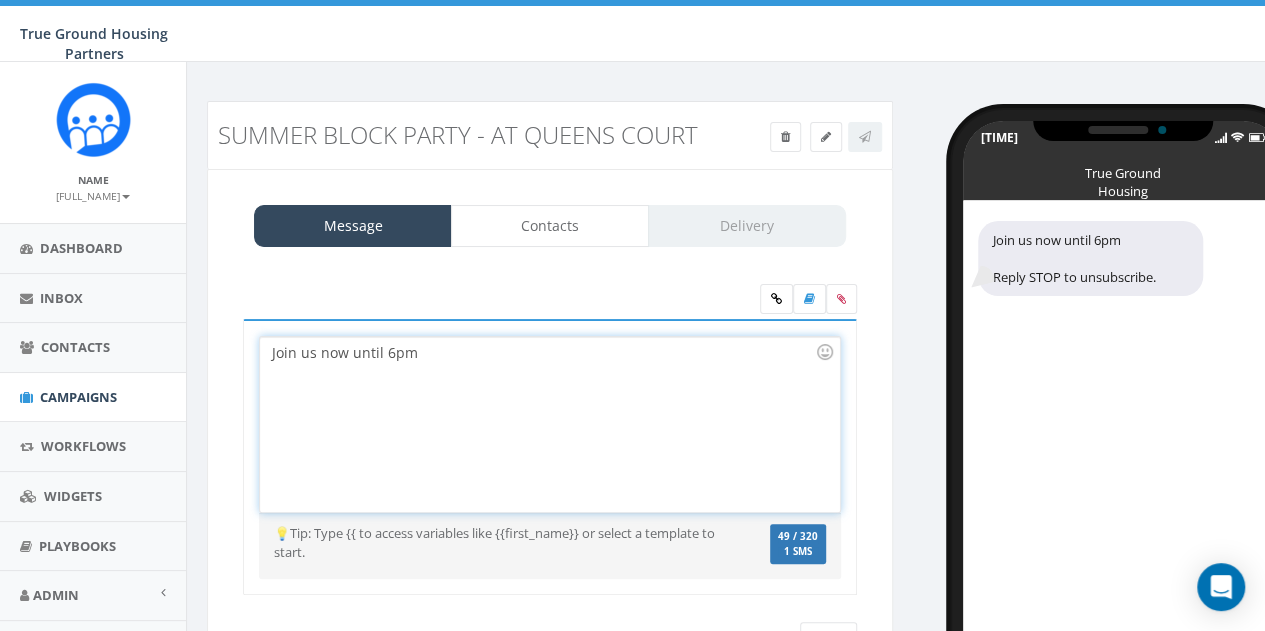 click on "Join us now until 6pm" at bounding box center [549, 424] 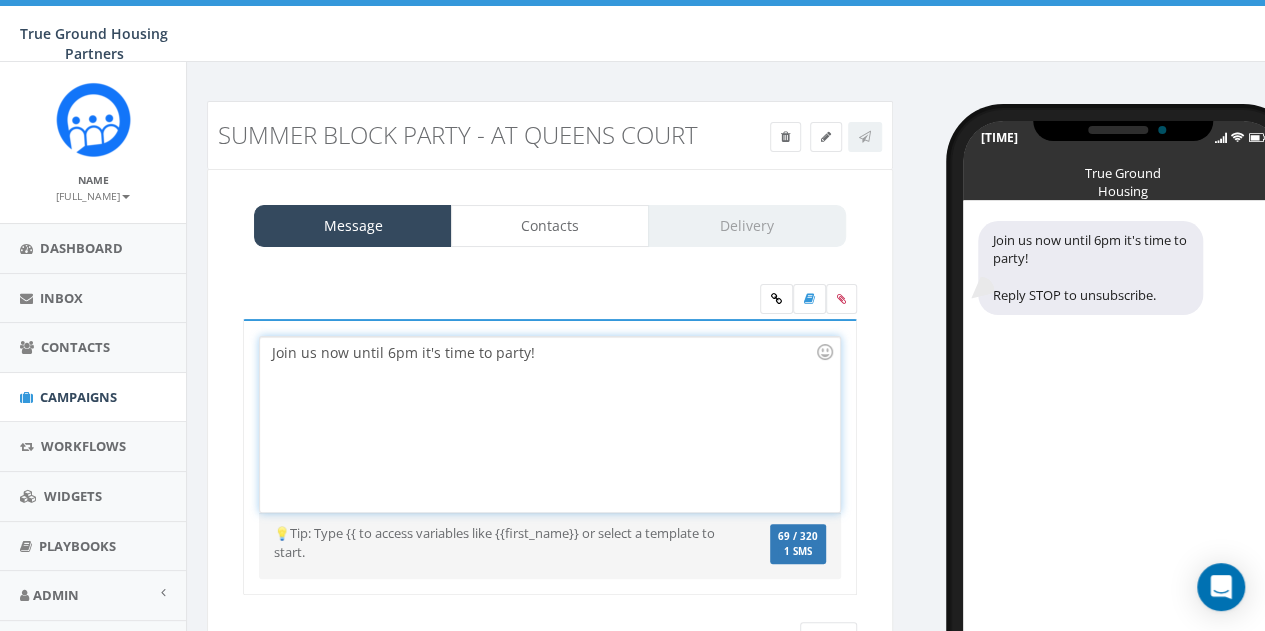 click on "Join us now until 6pm it's time to party!" at bounding box center (549, 424) 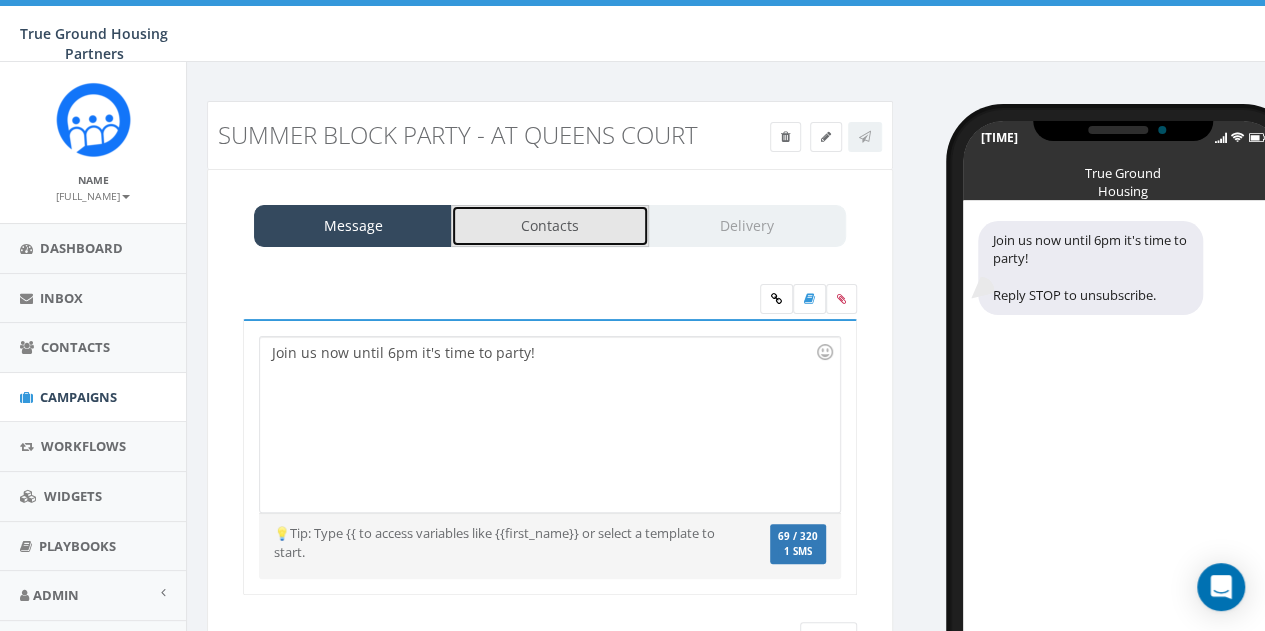 click on "Contacts" at bounding box center (550, 226) 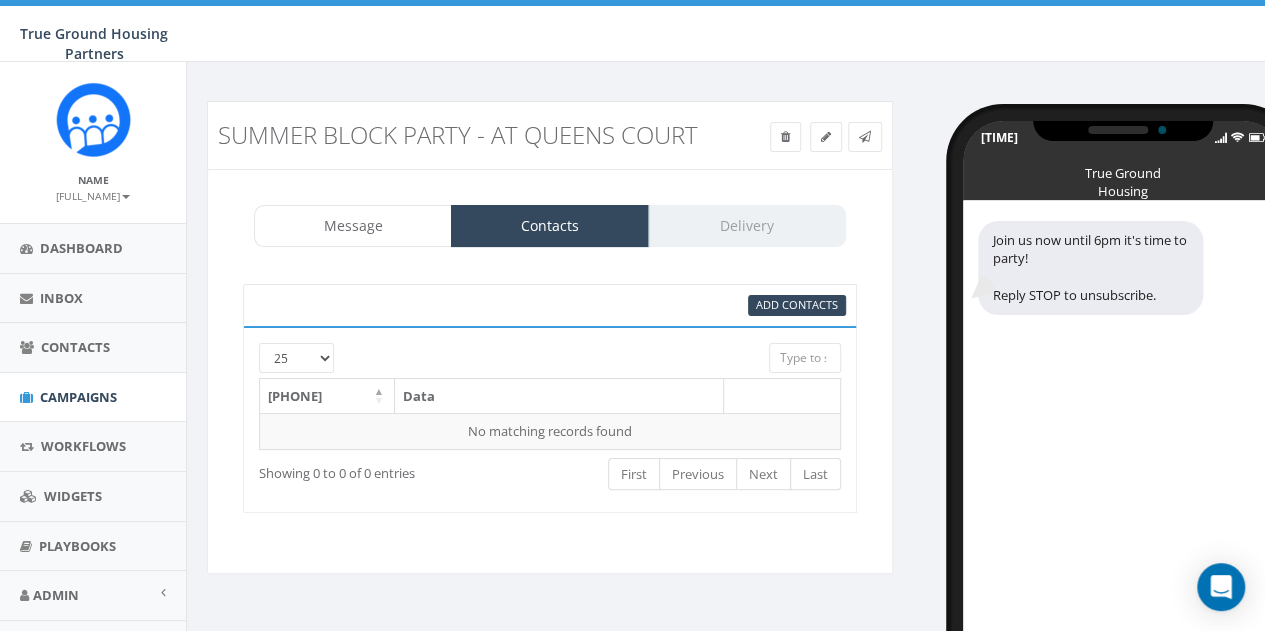 click on "Message Contacts Delivery" at bounding box center [550, 226] 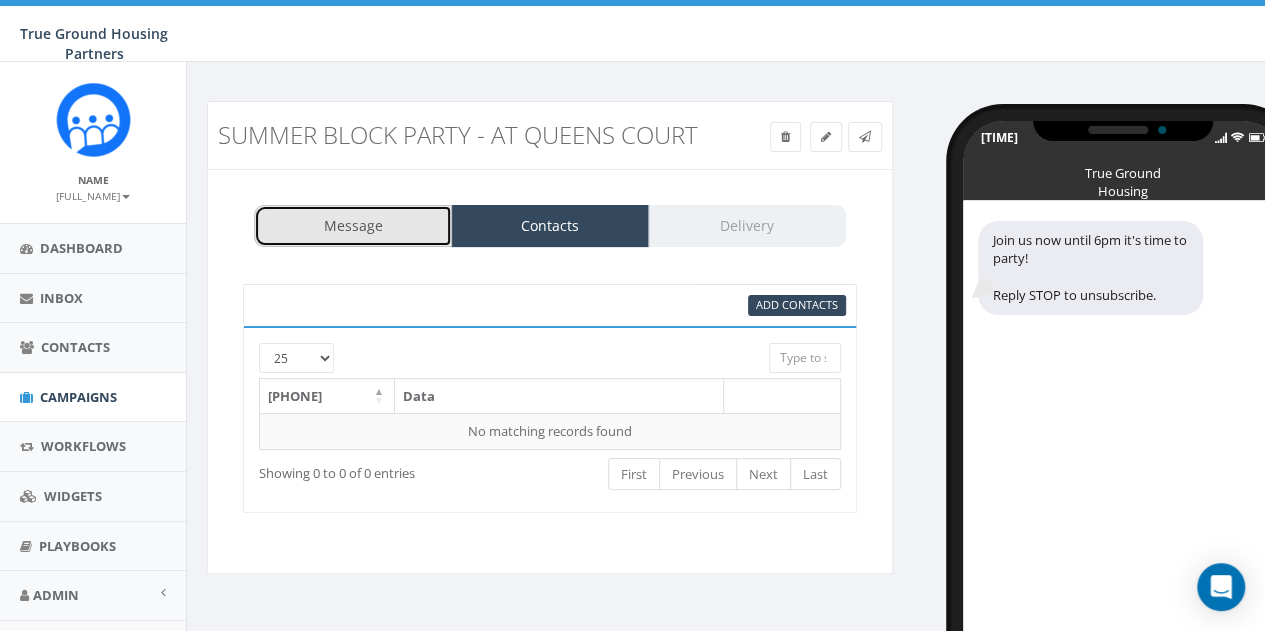 click on "Message" at bounding box center [353, 226] 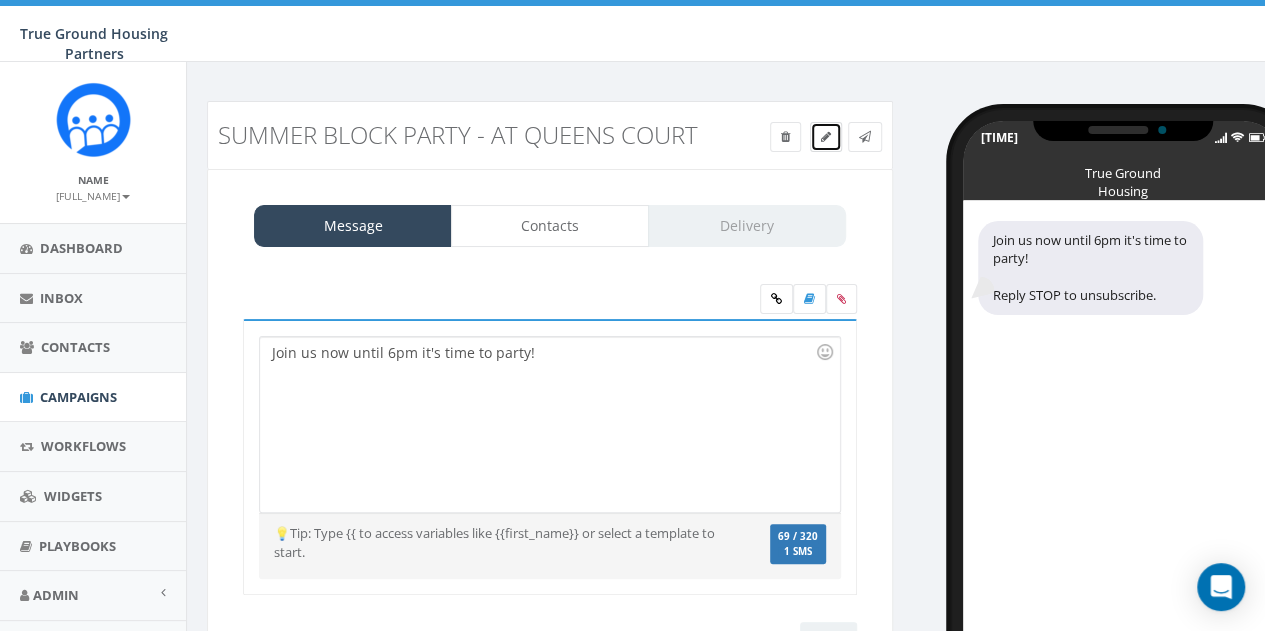 click at bounding box center (826, 137) 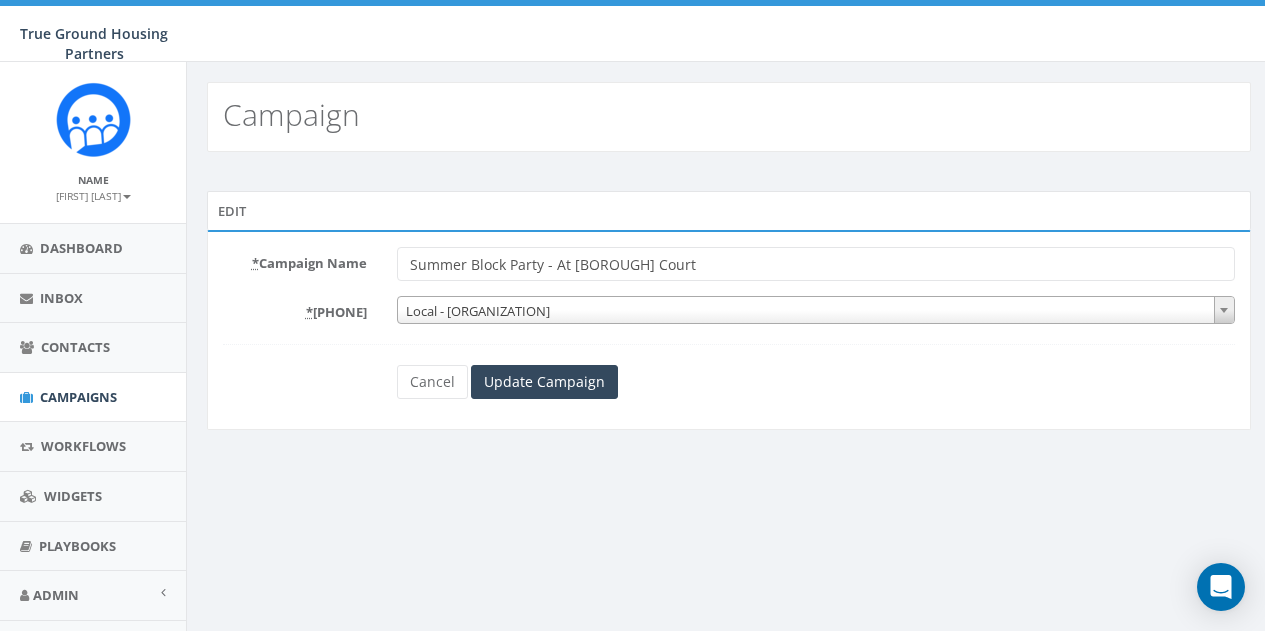 scroll, scrollTop: 0, scrollLeft: 0, axis: both 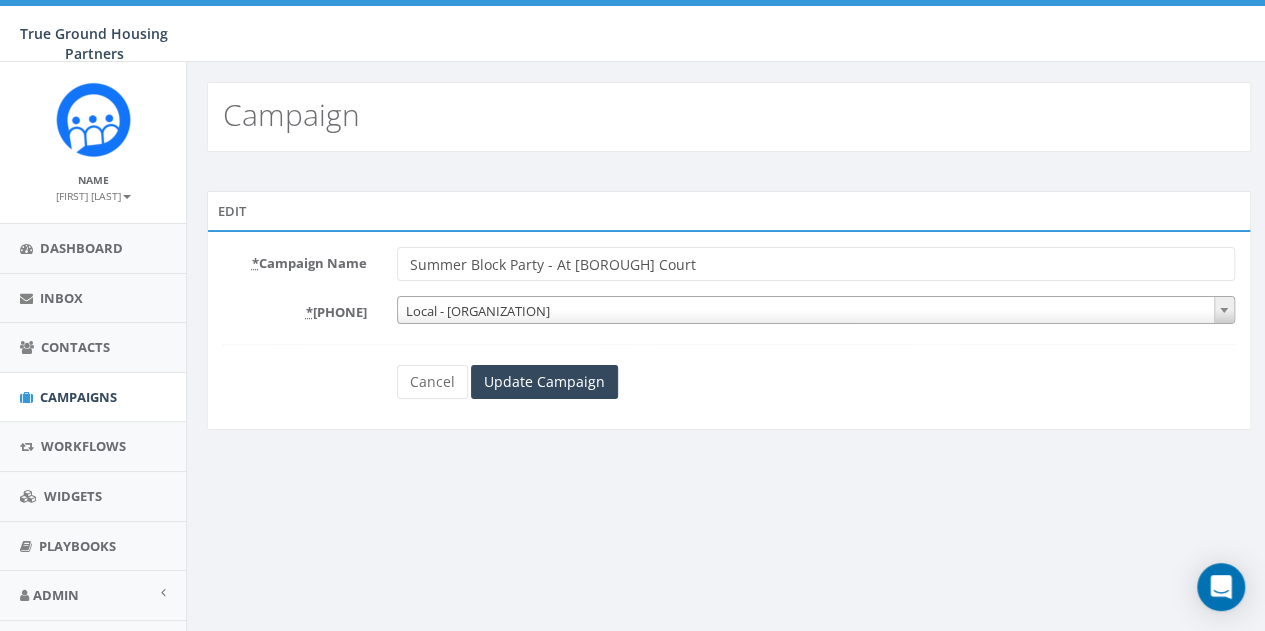 click on "[EVENT] - At [CITY]" at bounding box center [816, 264] 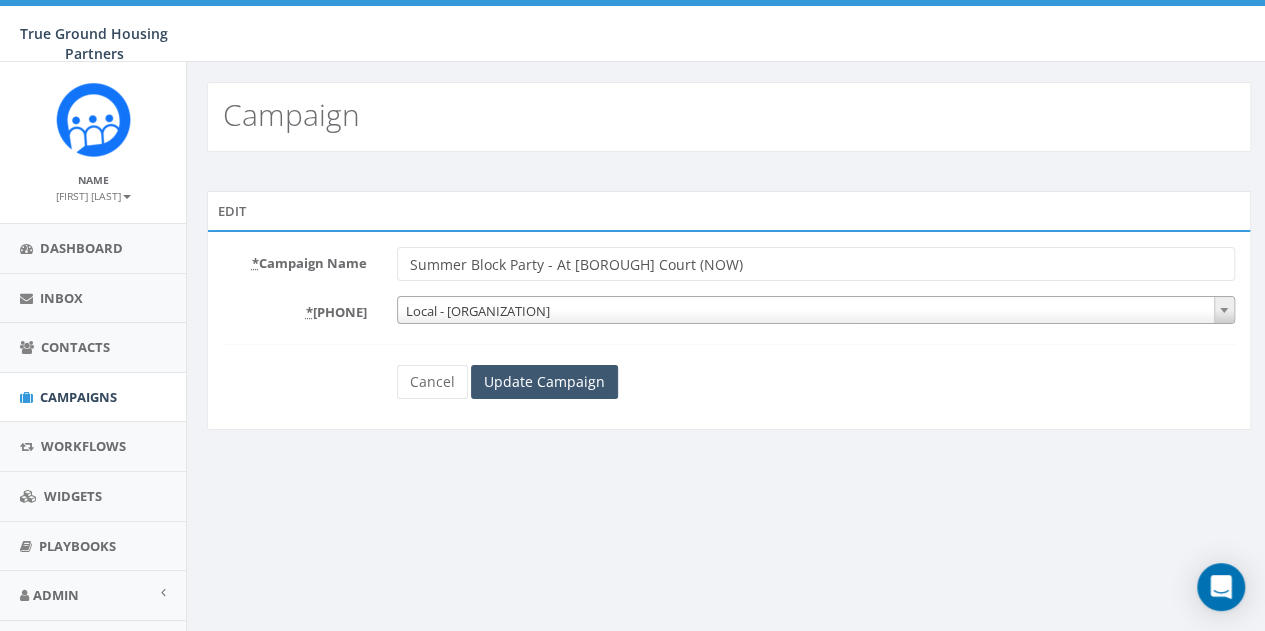 type on "[EVENT] - At [CITY] ([ABBR])" 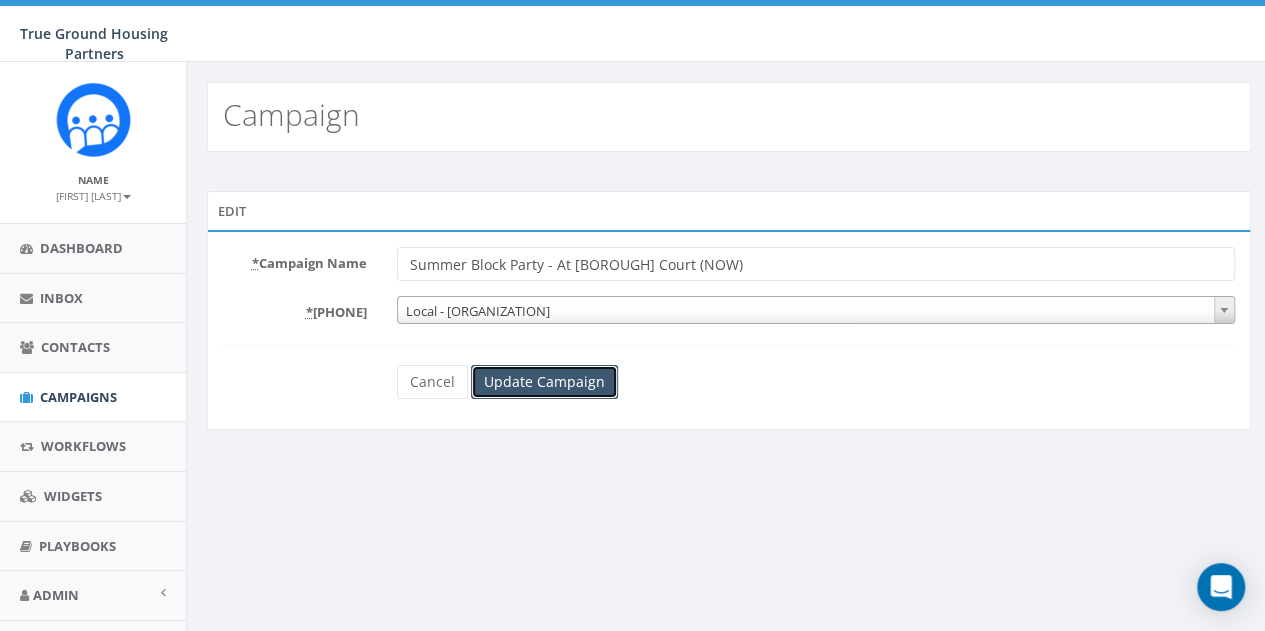 click on "Update Campaign" at bounding box center [544, 382] 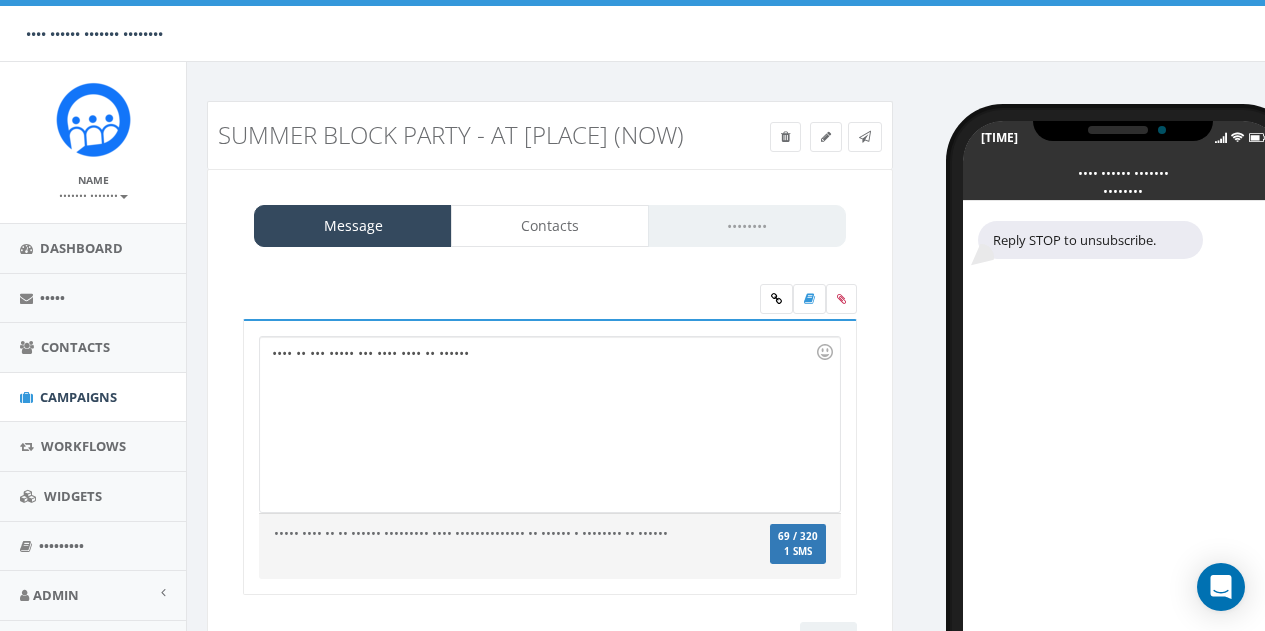 scroll, scrollTop: 0, scrollLeft: 0, axis: both 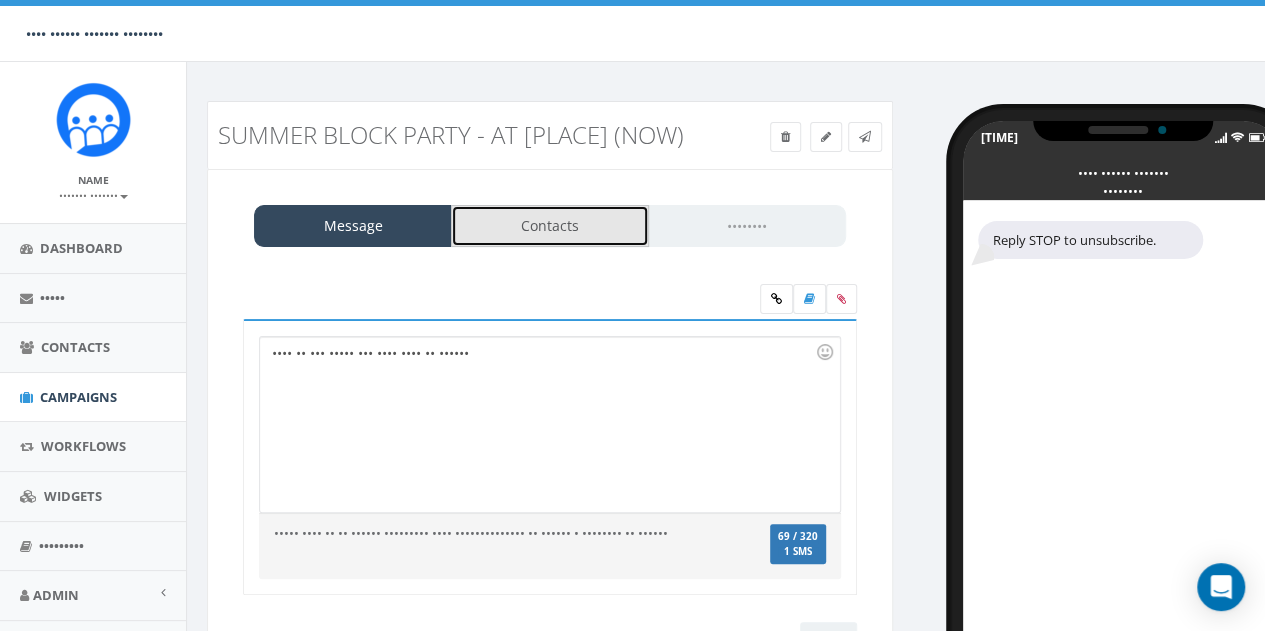 click on "Contacts" at bounding box center (550, 226) 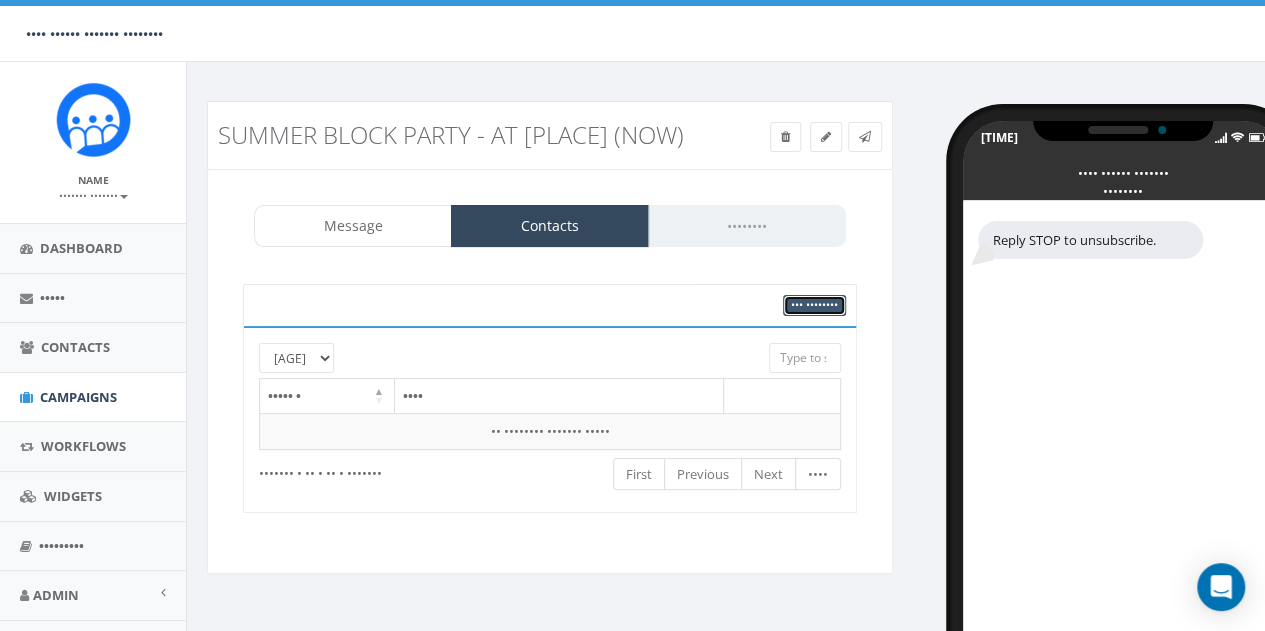 click on "••• ••••••••" at bounding box center (814, 304) 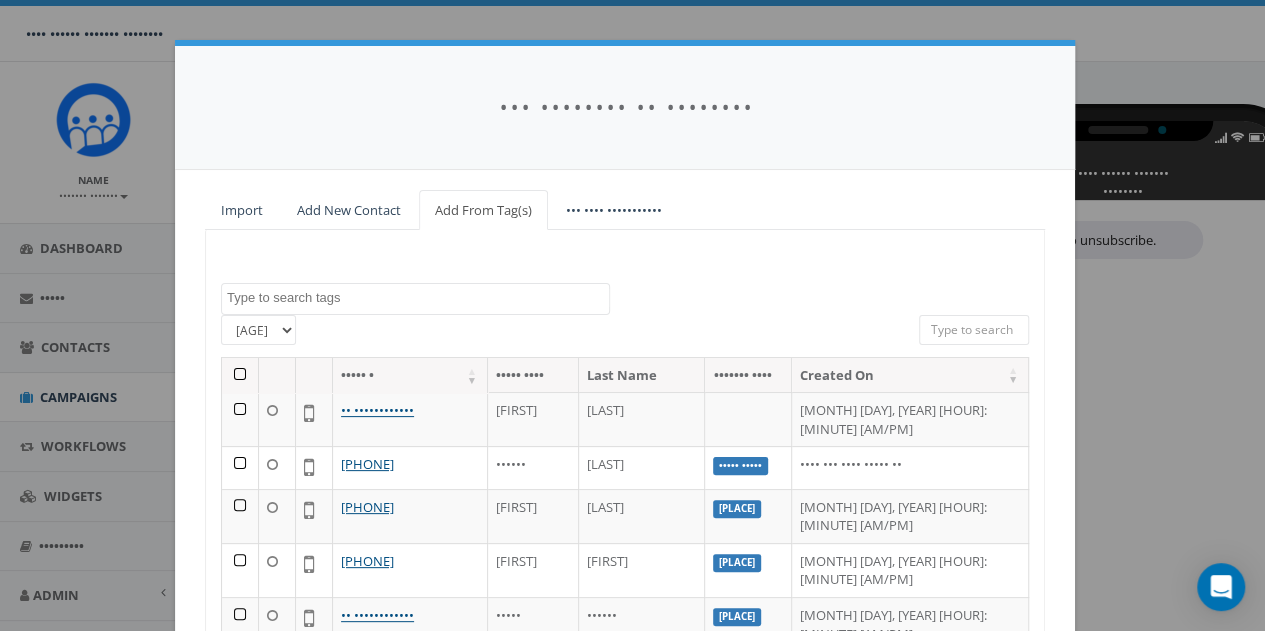 click at bounding box center (418, 298) 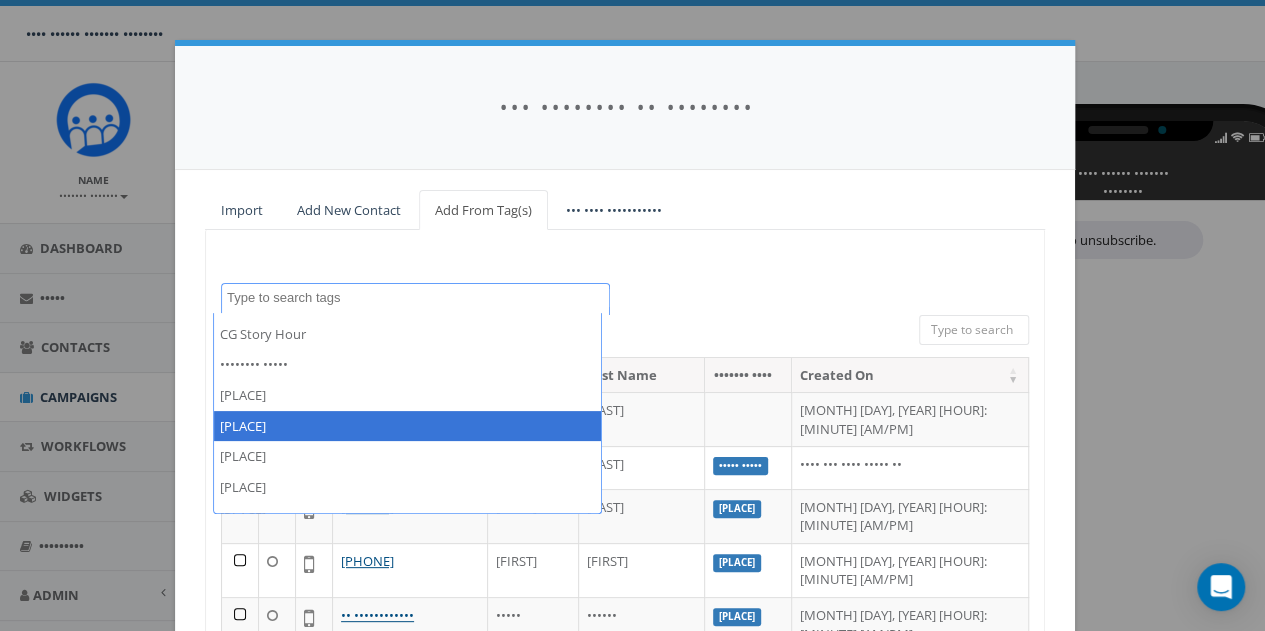 scroll, scrollTop: 400, scrollLeft: 0, axis: vertical 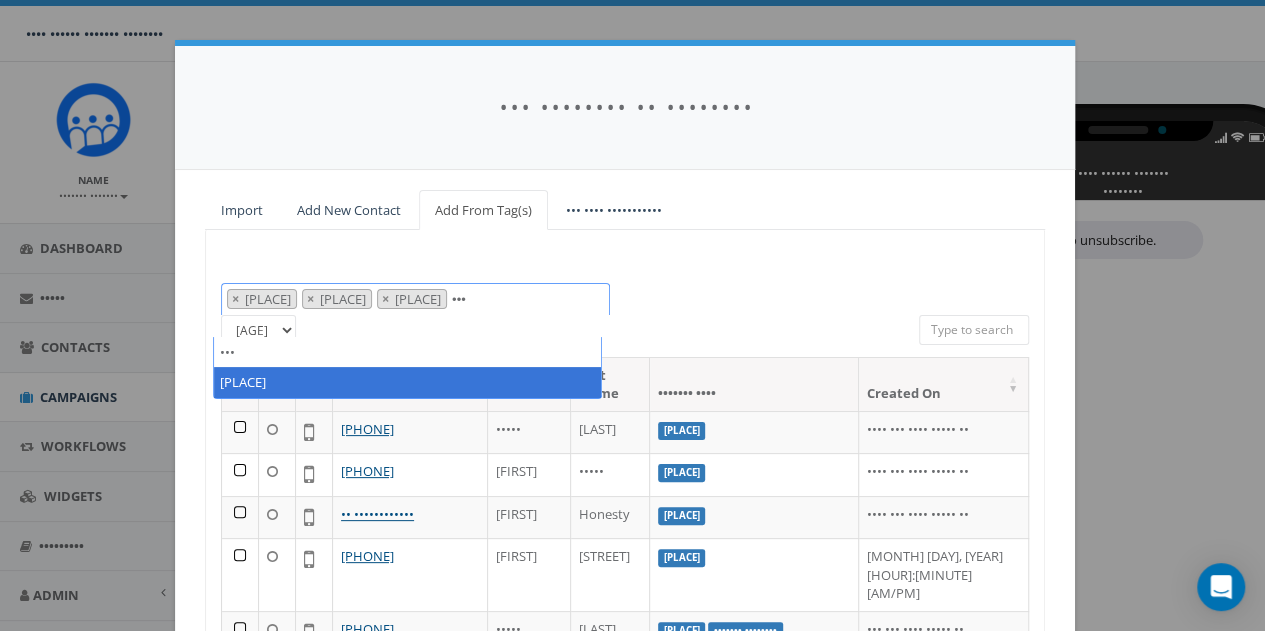 type on "par" 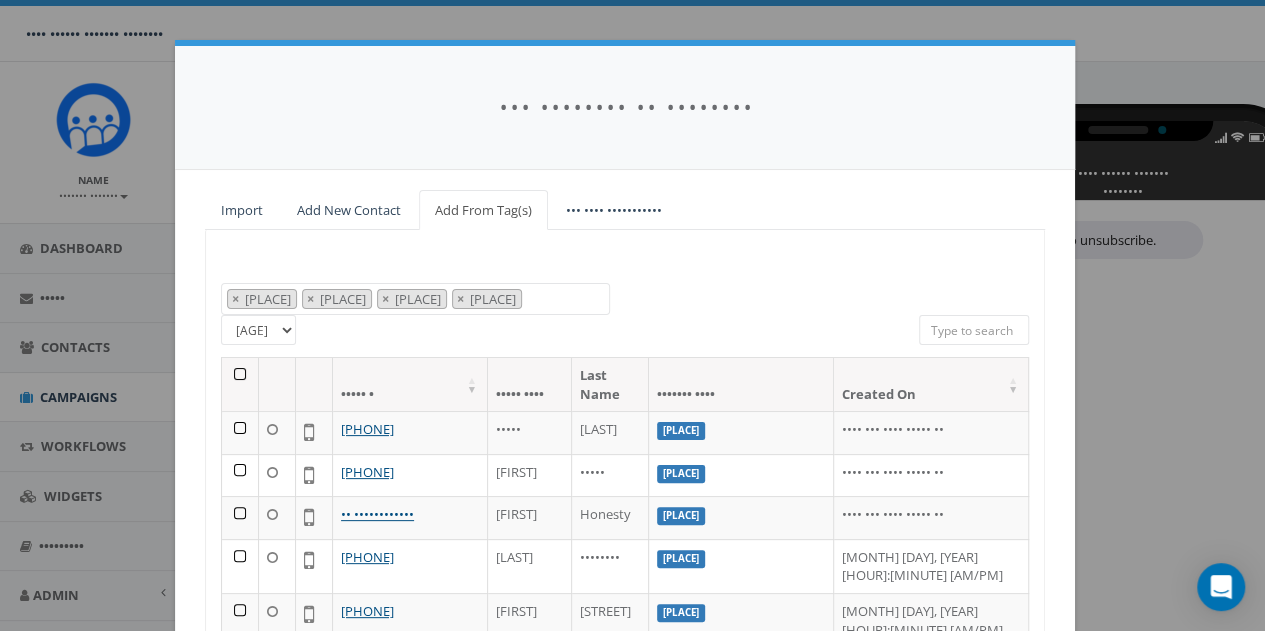 scroll, scrollTop: 291, scrollLeft: 0, axis: vertical 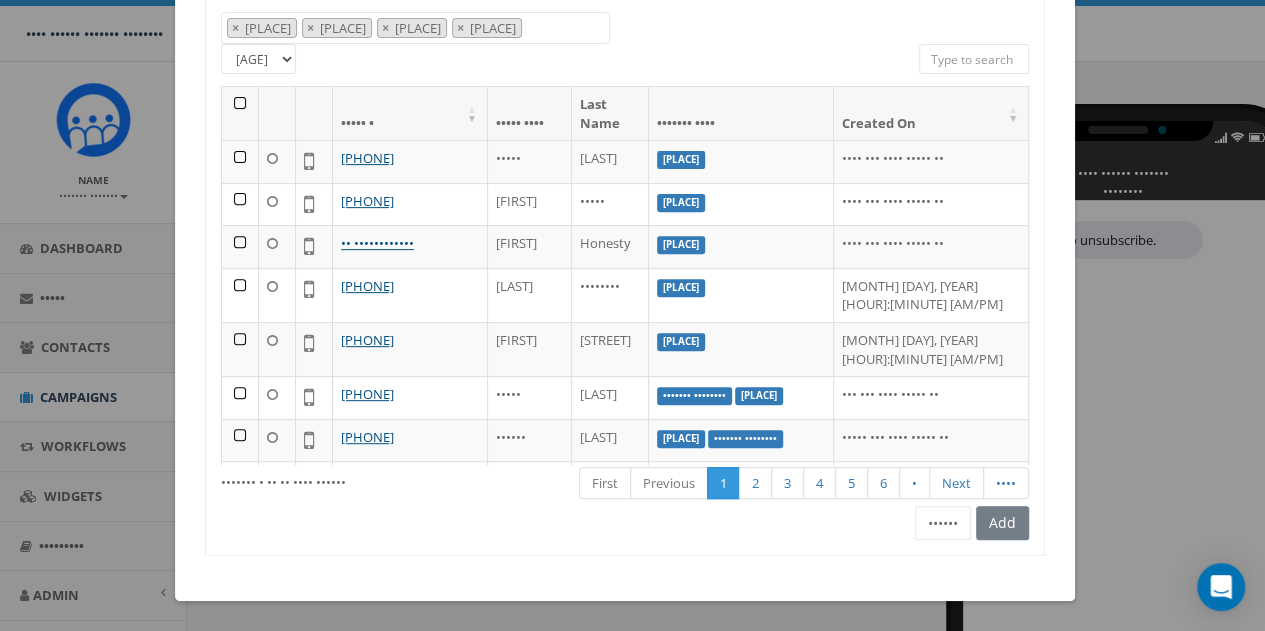 click at bounding box center [240, 119] 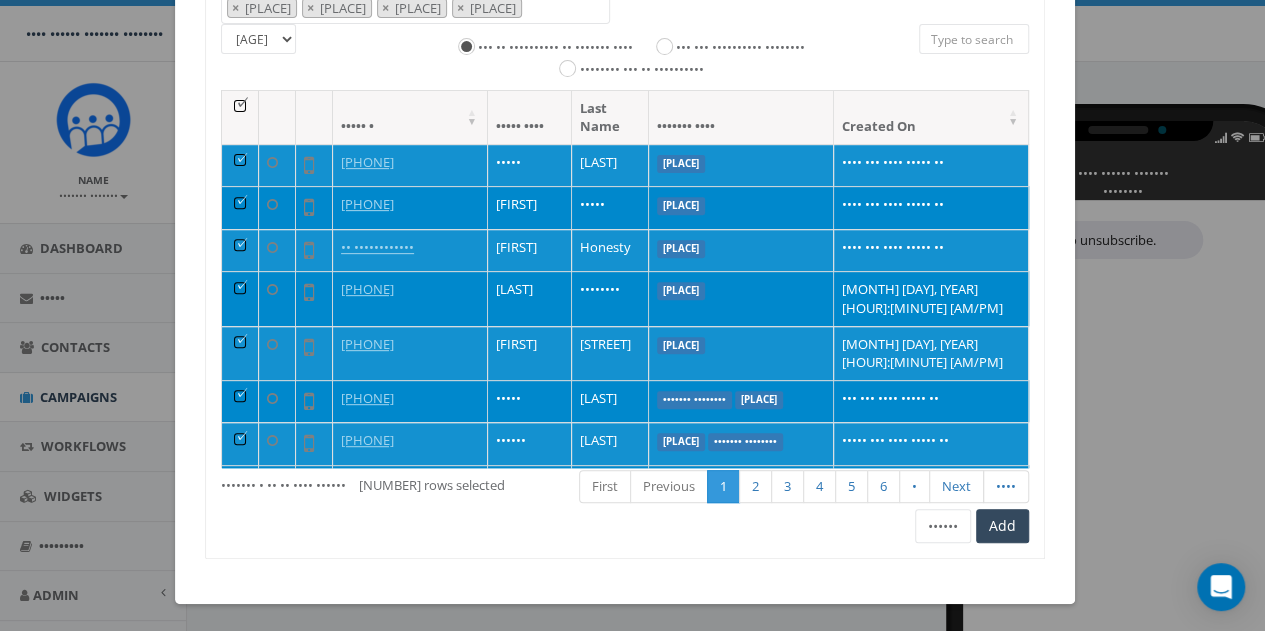 click on "••• ••• •••••••••• ••••••••" at bounding box center [740, 73] 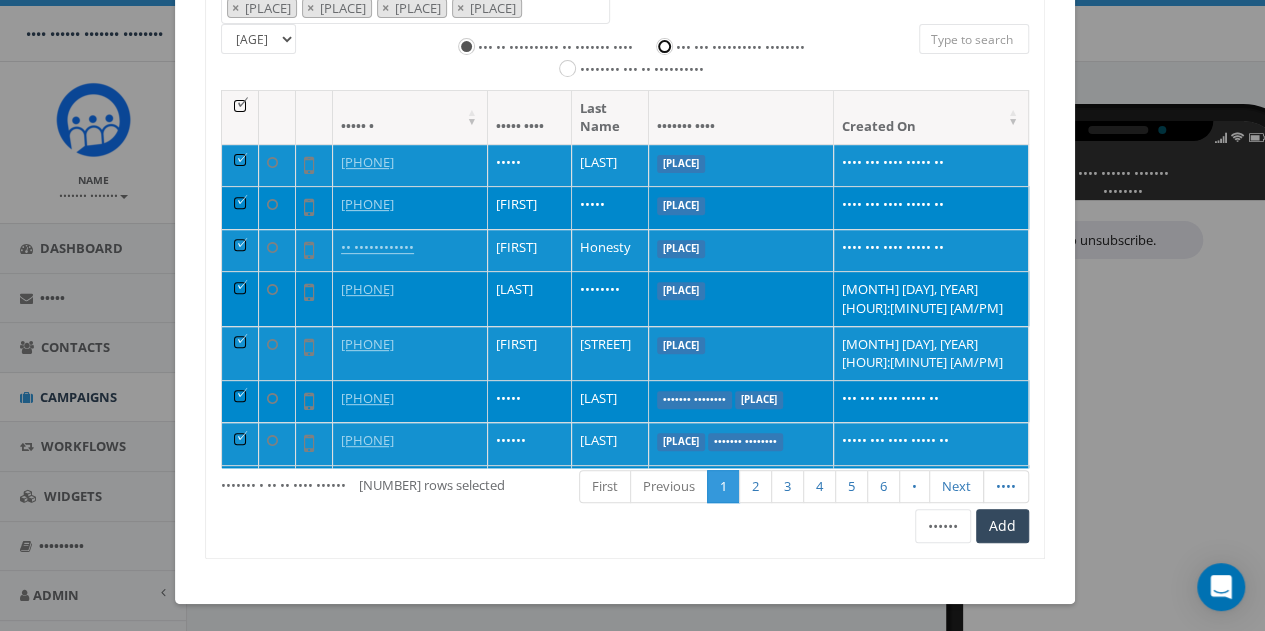 click on "••• ••• •••••••••• ••••••••" at bounding box center (669, 70) 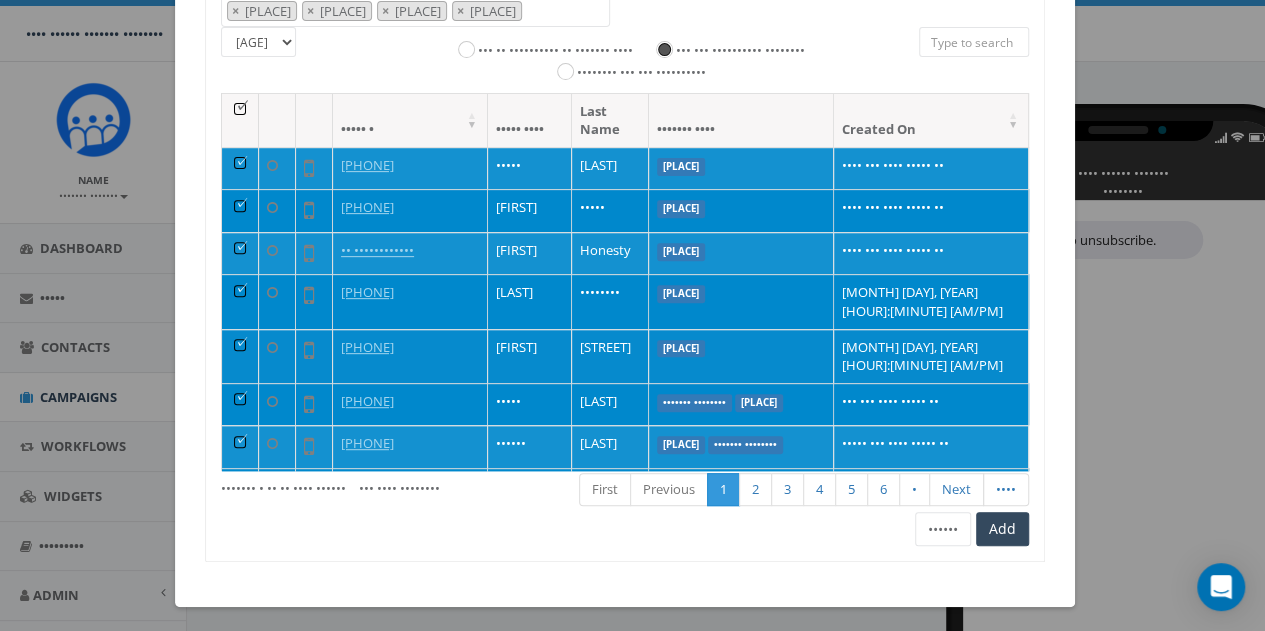 scroll, scrollTop: 314, scrollLeft: 0, axis: vertical 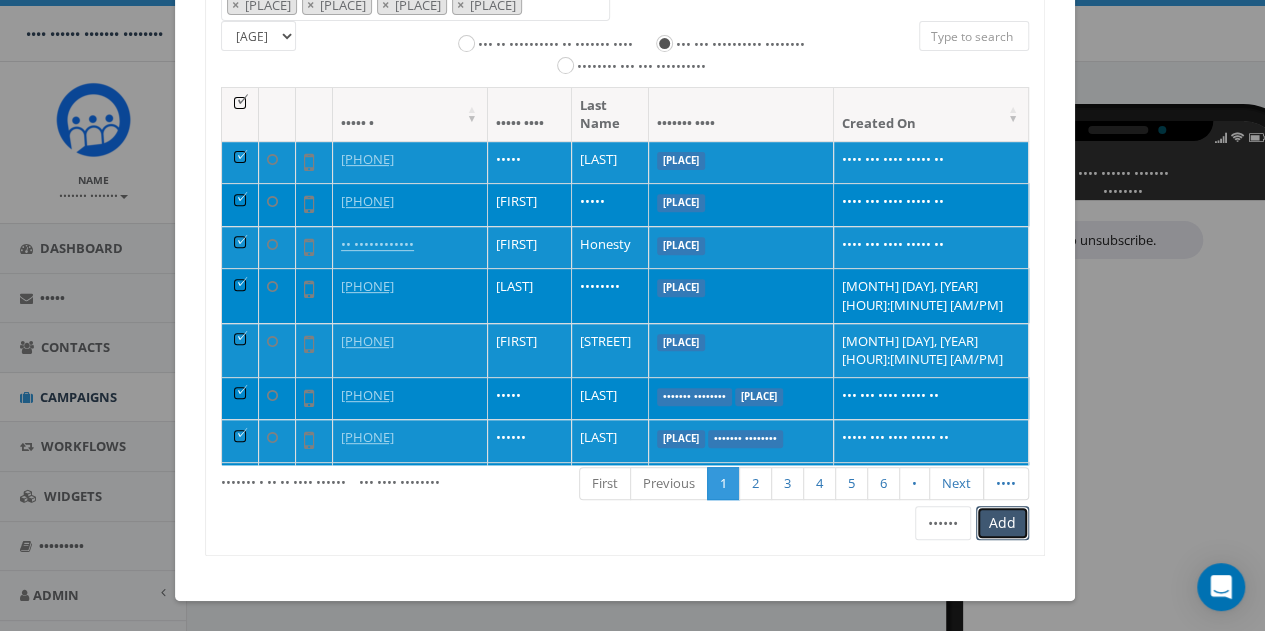 click on "Add" at bounding box center (1002, 529) 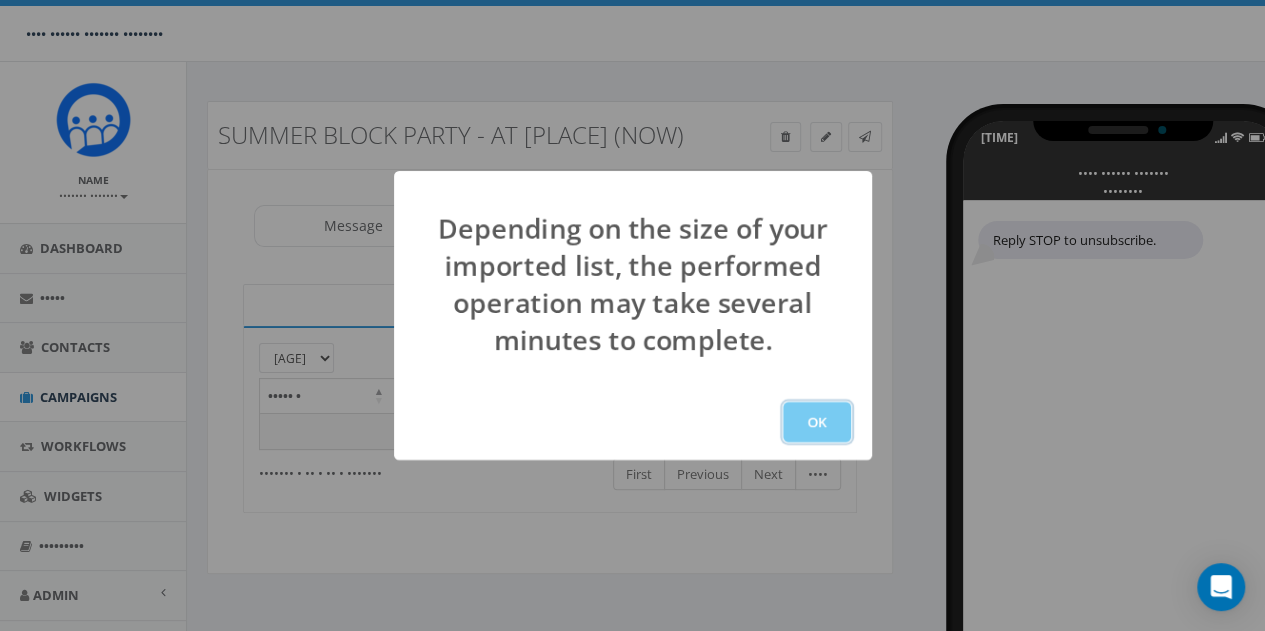 click on "OK" at bounding box center [817, 404] 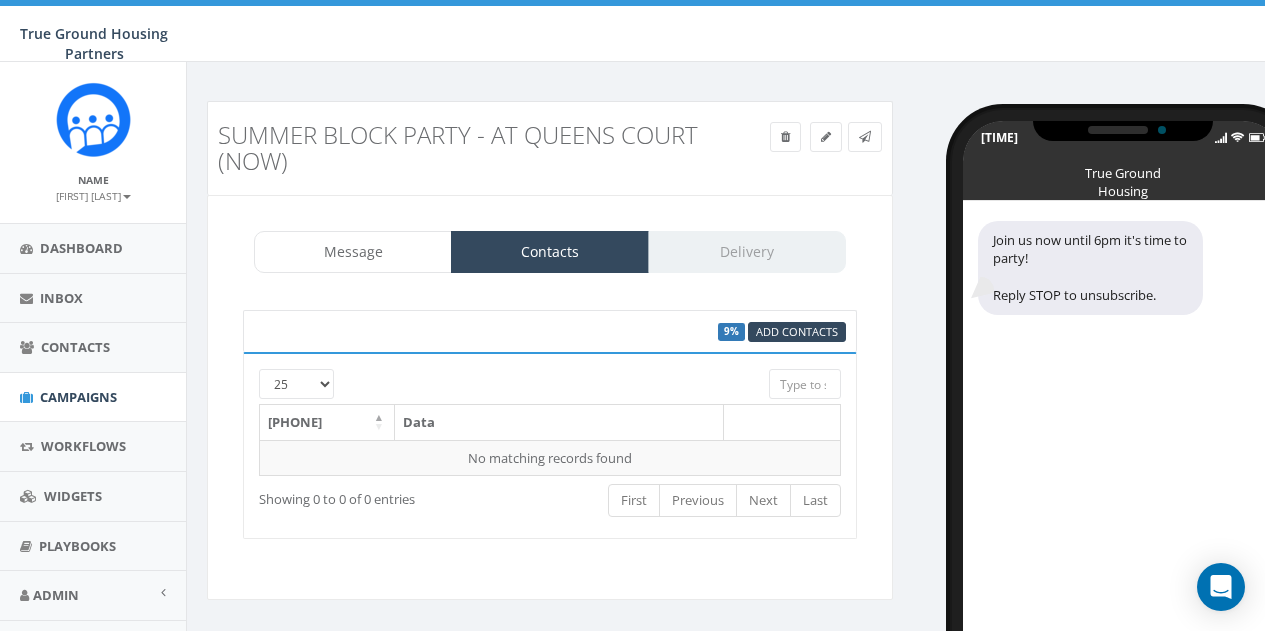 scroll, scrollTop: 80, scrollLeft: 0, axis: vertical 